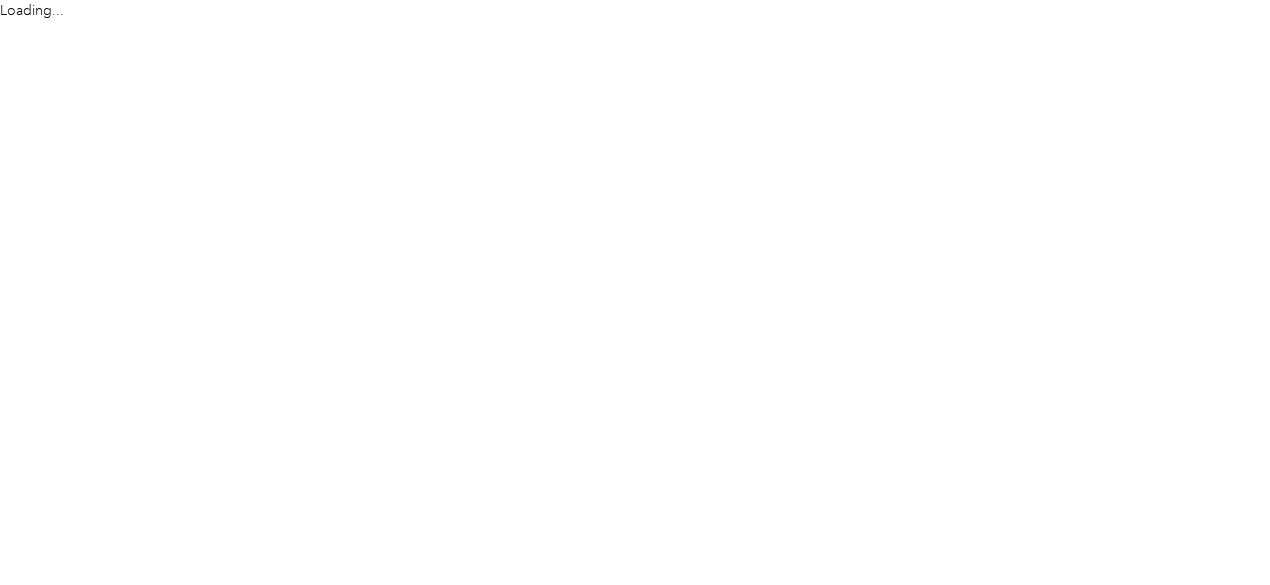 scroll, scrollTop: 0, scrollLeft: 0, axis: both 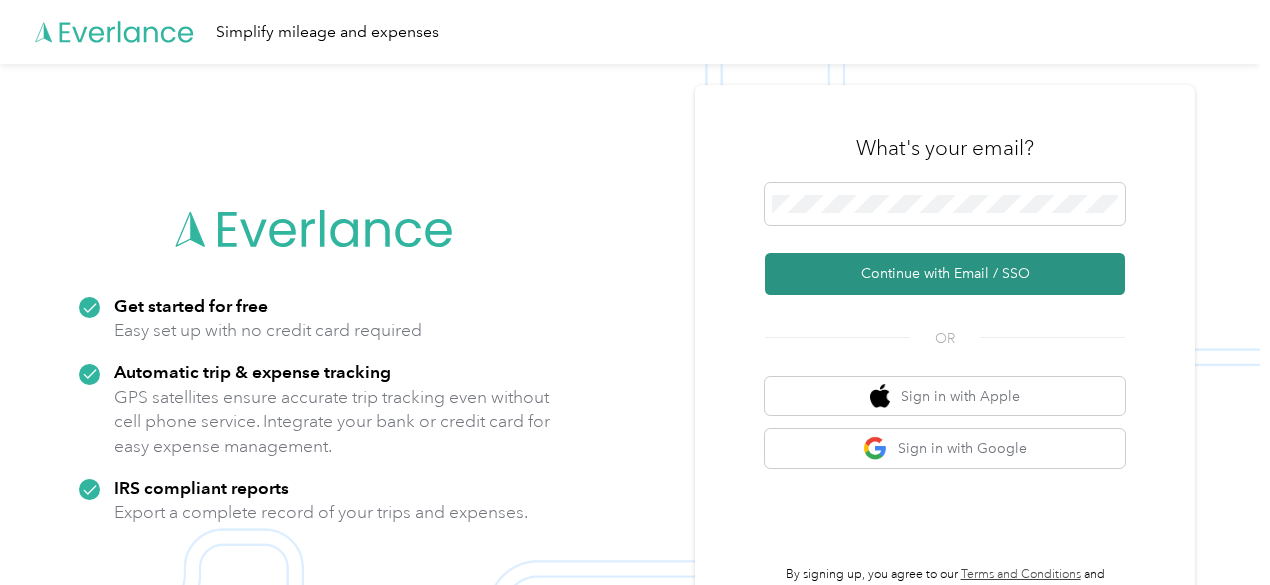 click on "Continue with Email / SSO" at bounding box center (945, 274) 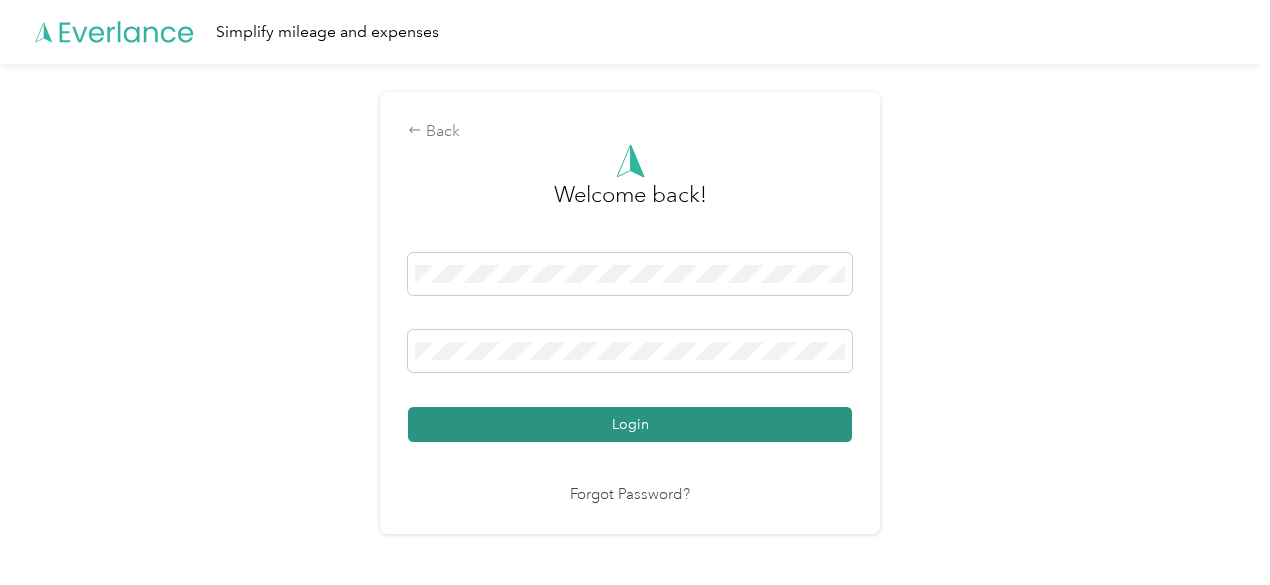 click on "Login" at bounding box center [630, 424] 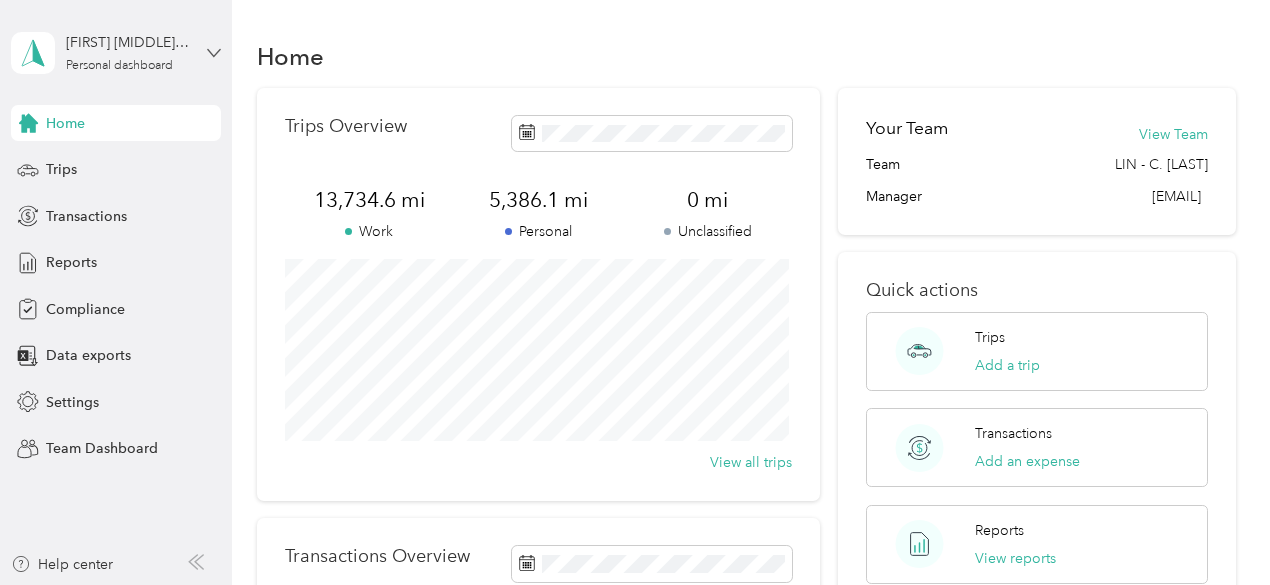 click 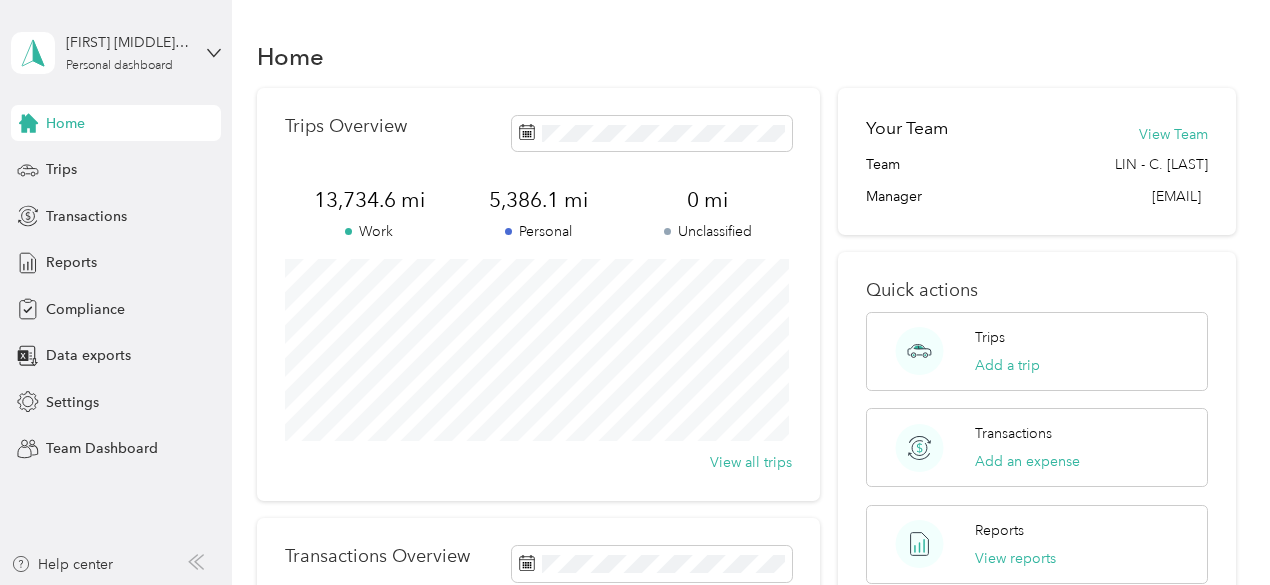 click on "Team dashboard" at bounding box center [82, 164] 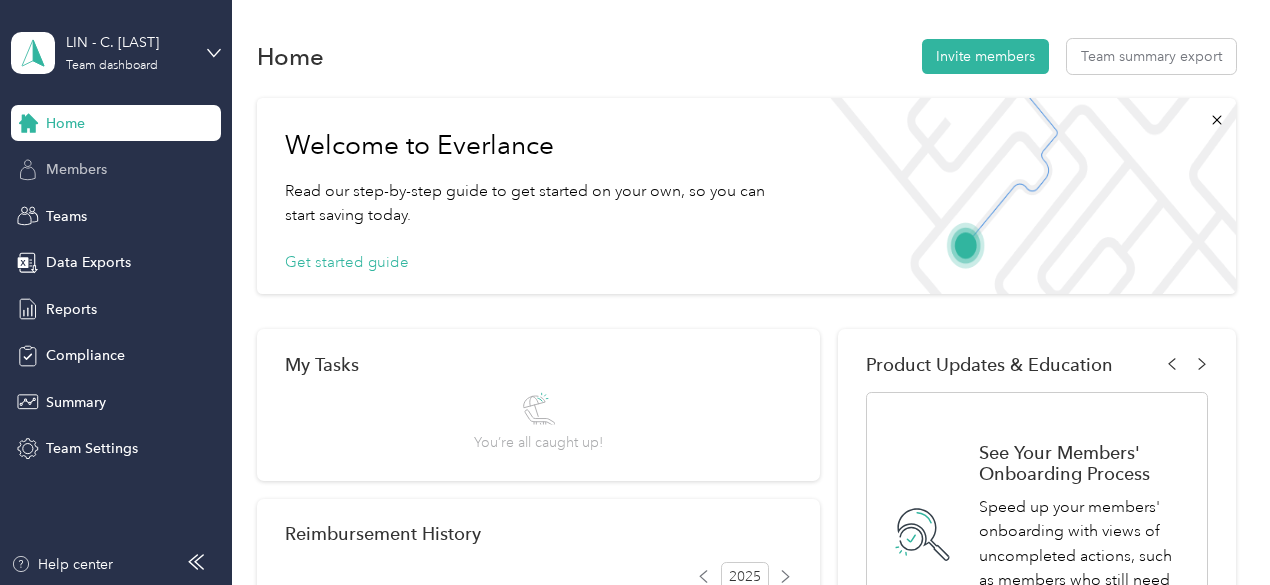 click on "Members" at bounding box center (76, 169) 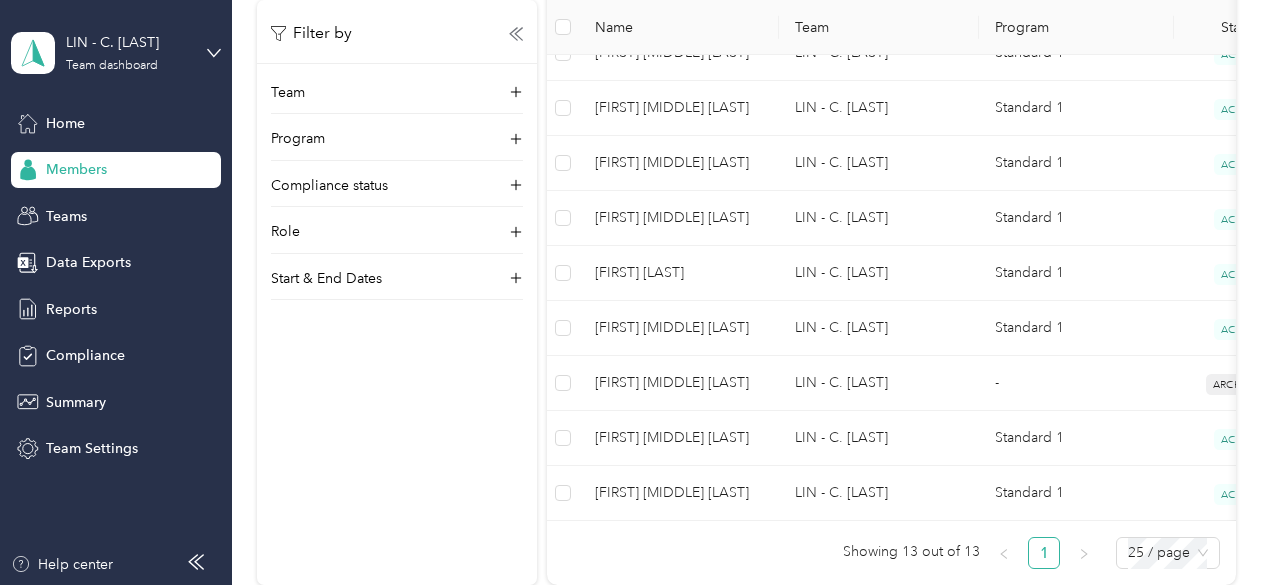scroll, scrollTop: 796, scrollLeft: 0, axis: vertical 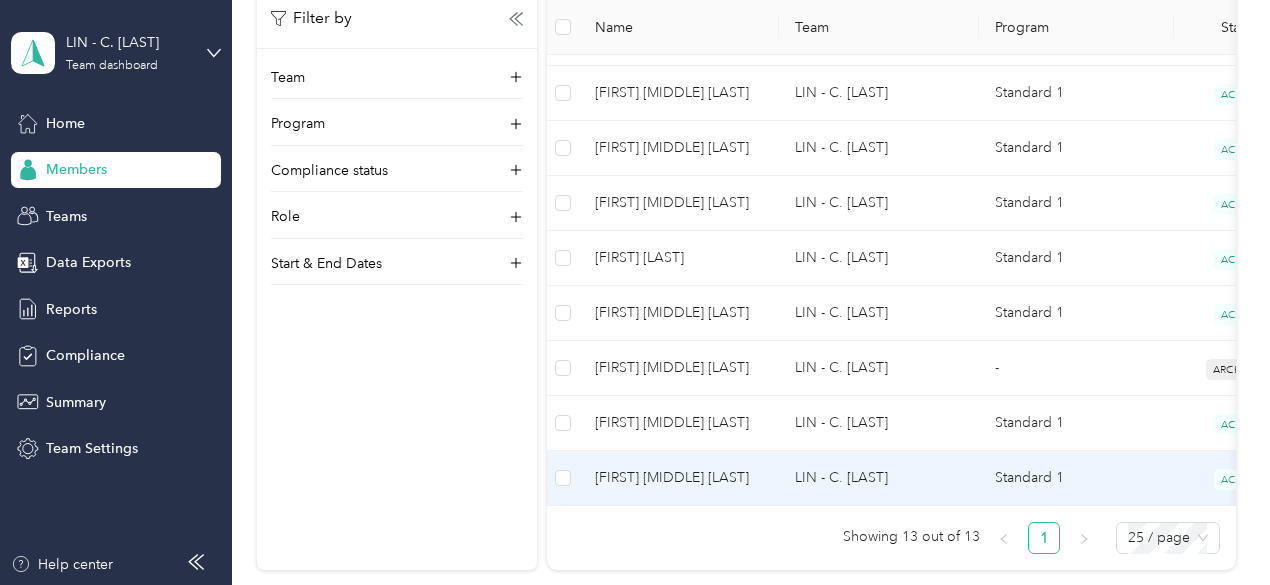click on "[FIRST] [MIDDLE] [LAST]" at bounding box center [679, 478] 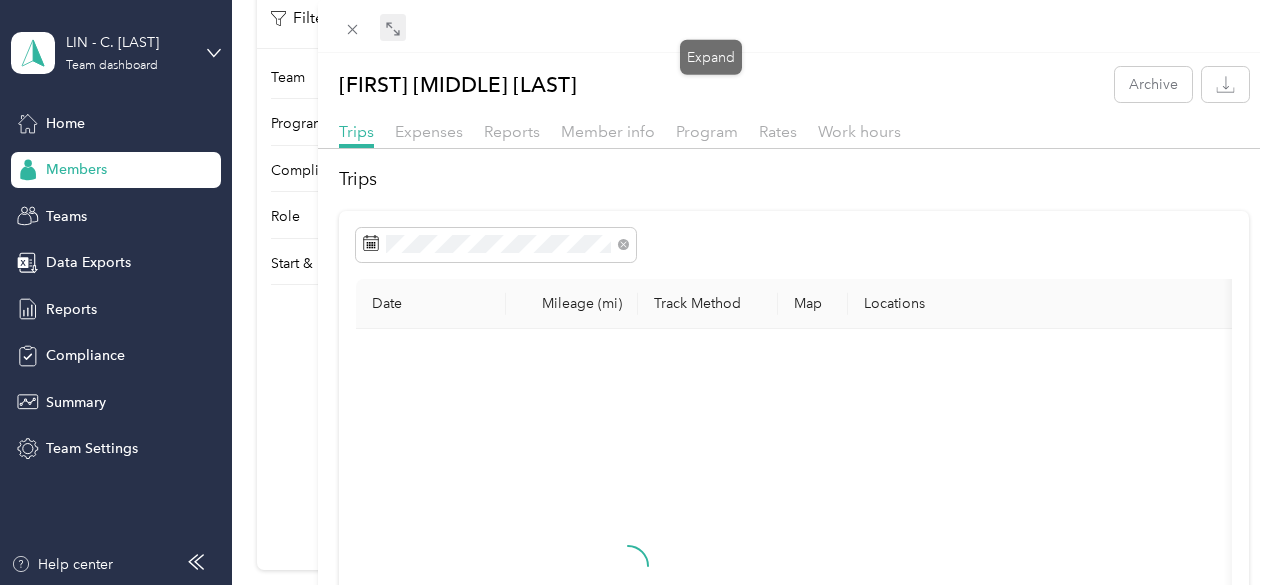 click 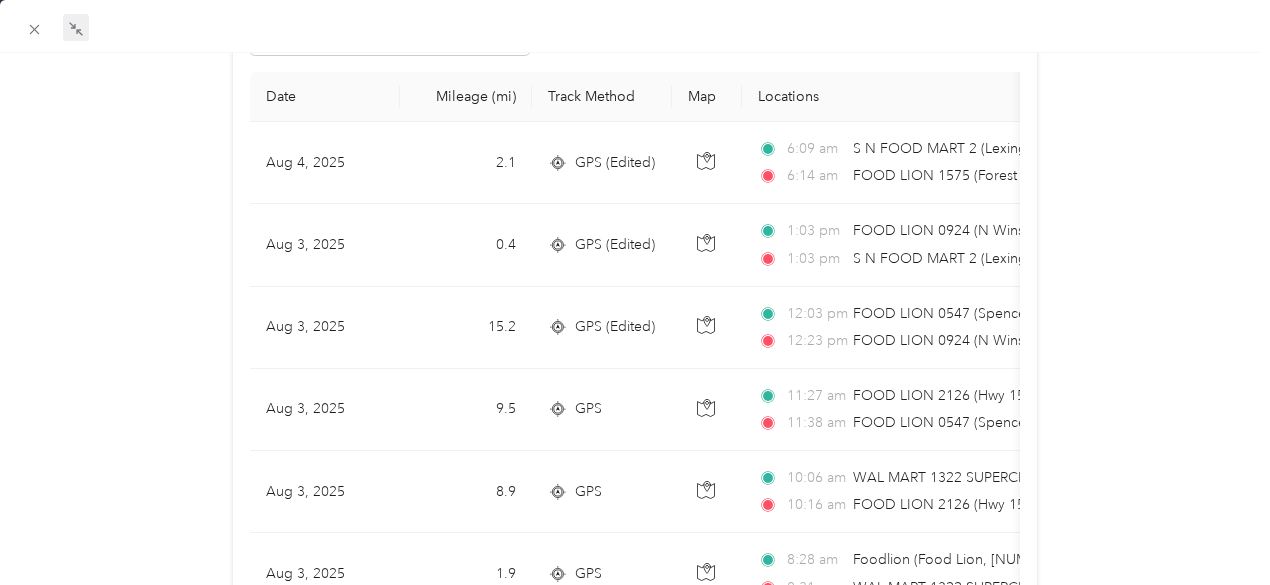 scroll, scrollTop: 223, scrollLeft: 0, axis: vertical 